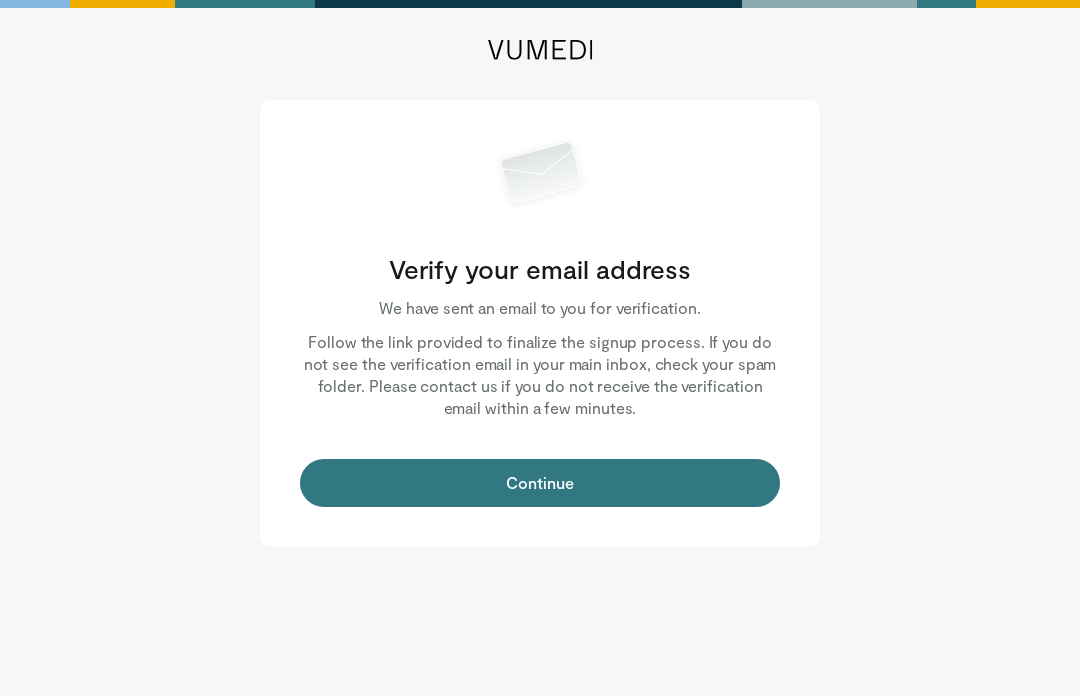 scroll, scrollTop: 0, scrollLeft: 0, axis: both 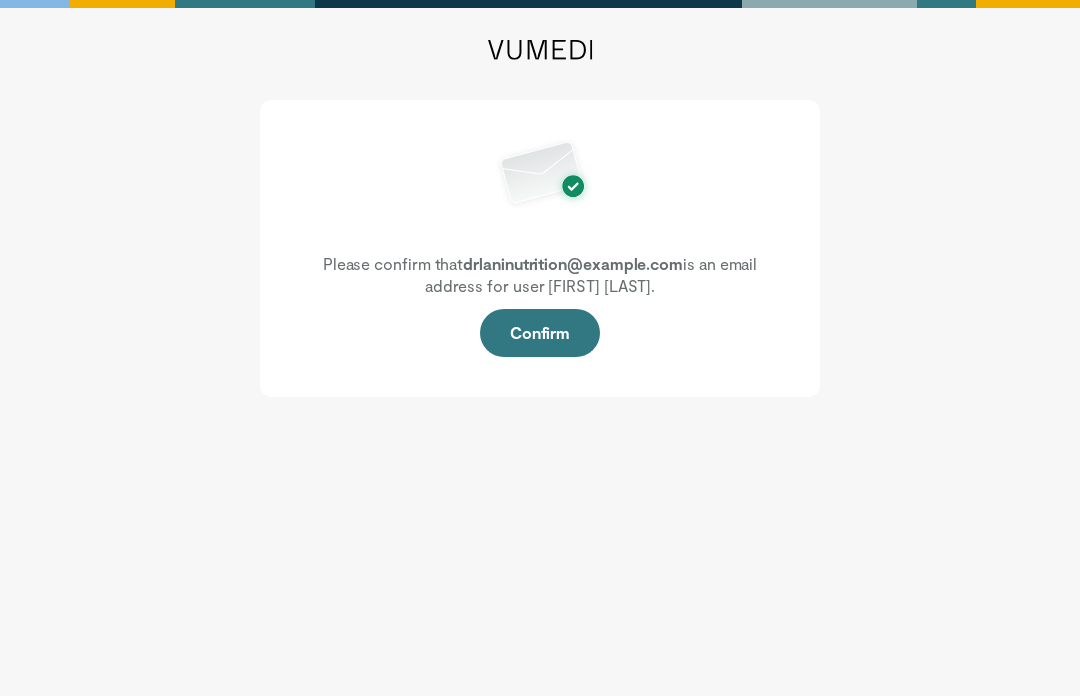 click on "Confirm" at bounding box center [540, 333] 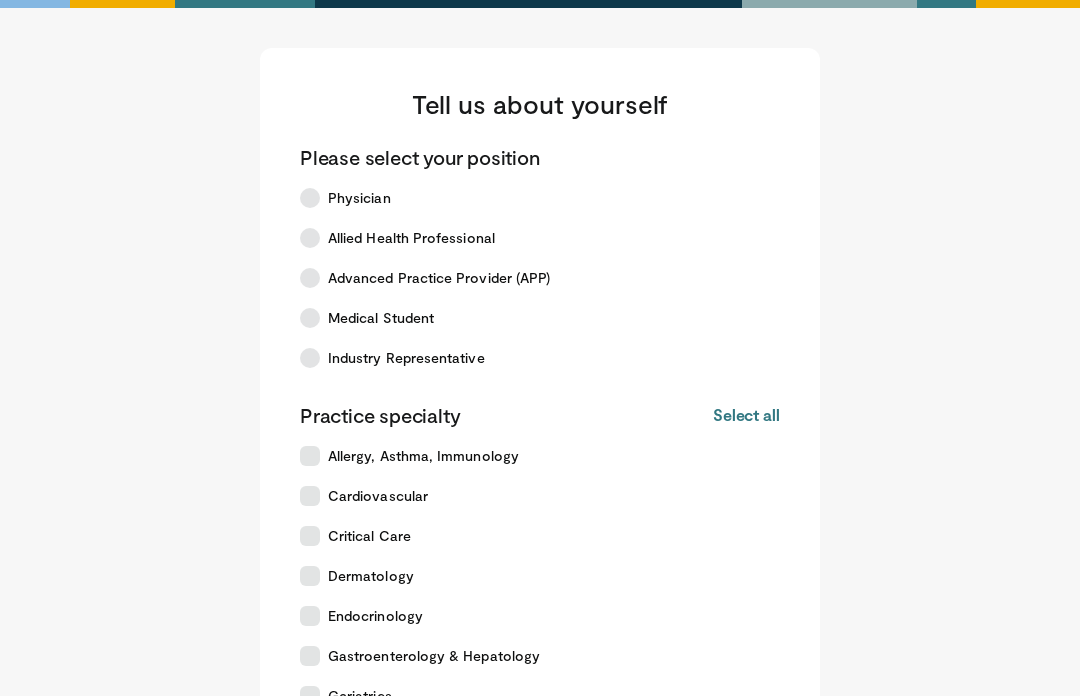 scroll, scrollTop: 0, scrollLeft: 0, axis: both 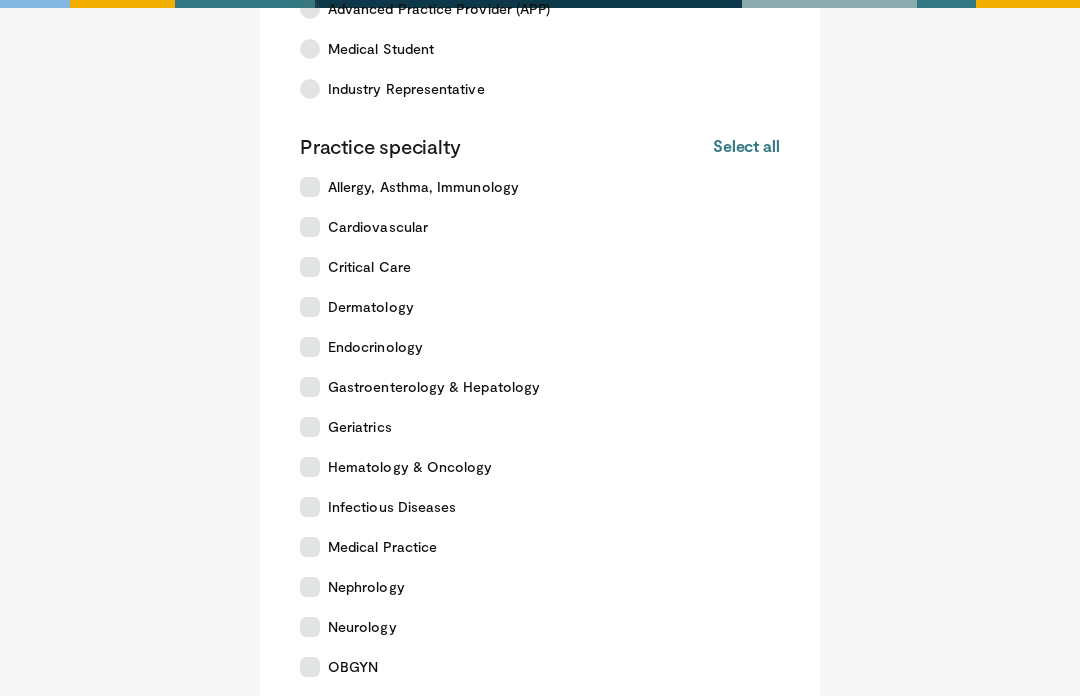 click at bounding box center (310, 627) 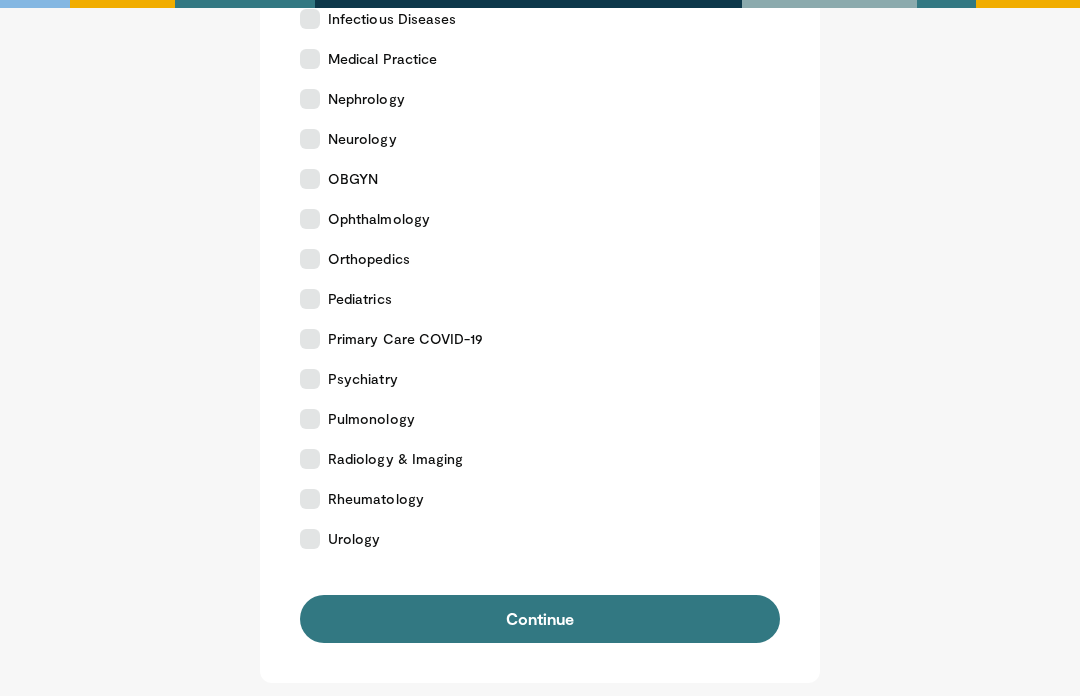 scroll, scrollTop: 775, scrollLeft: 0, axis: vertical 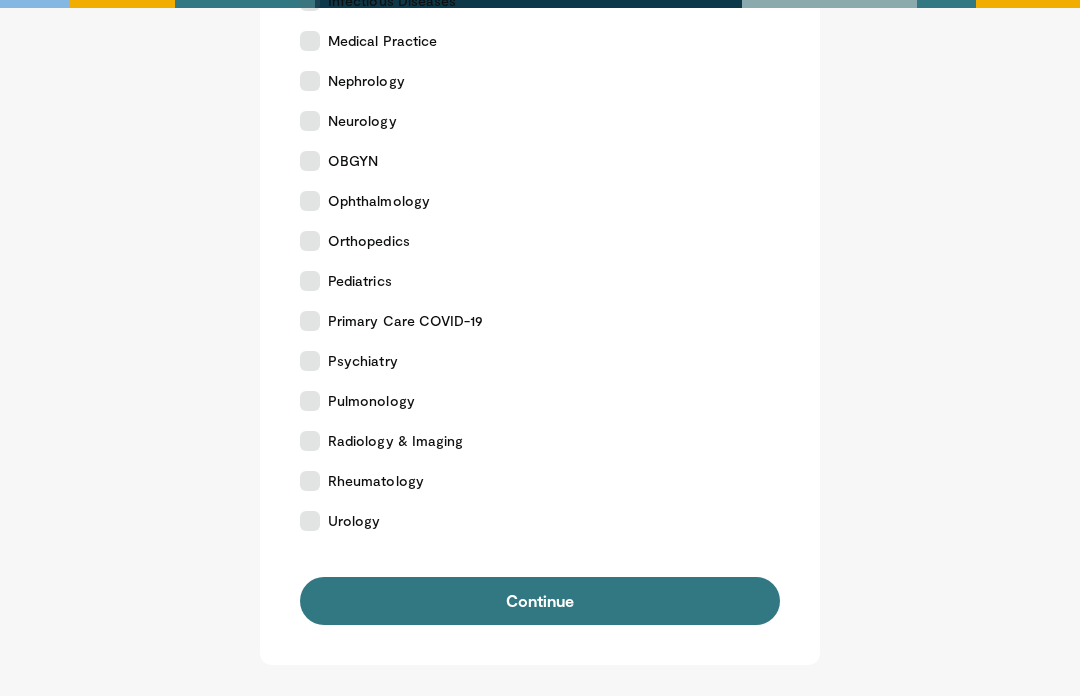 click on "Continue" at bounding box center (540, 601) 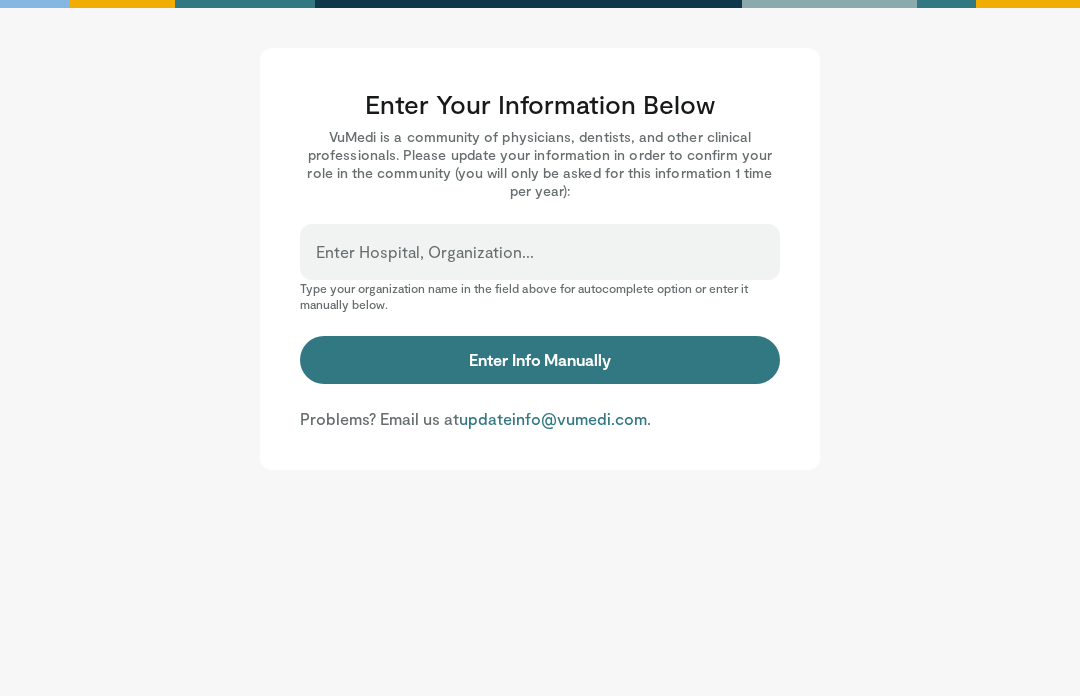 scroll, scrollTop: 0, scrollLeft: 0, axis: both 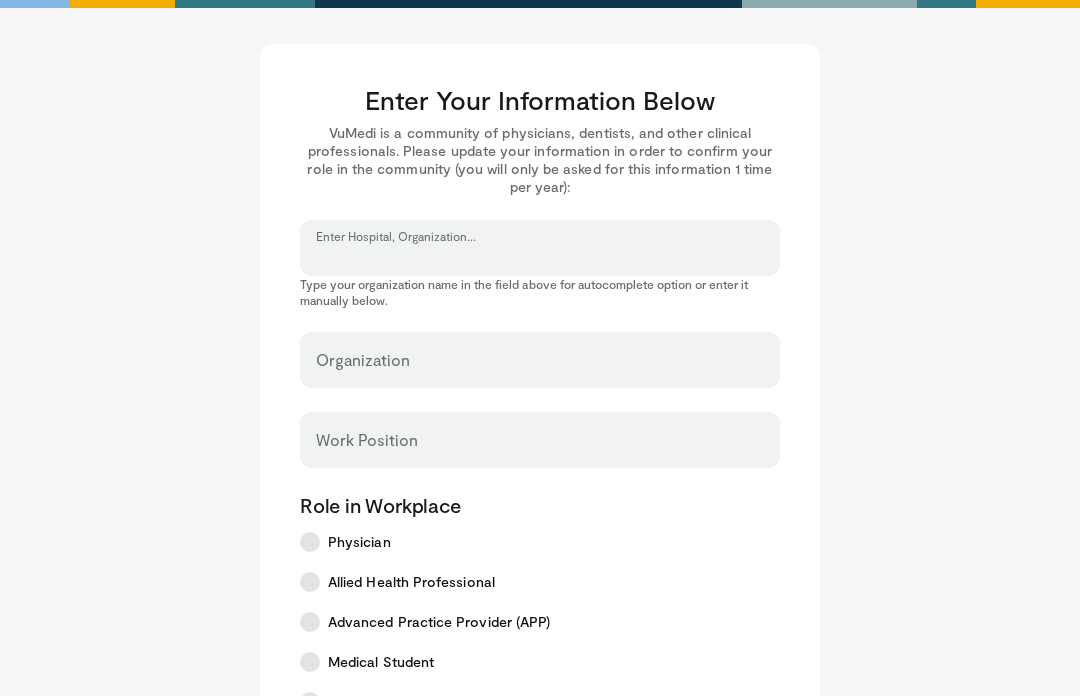 click on "Enter Hospital, Organization..." at bounding box center [540, 257] 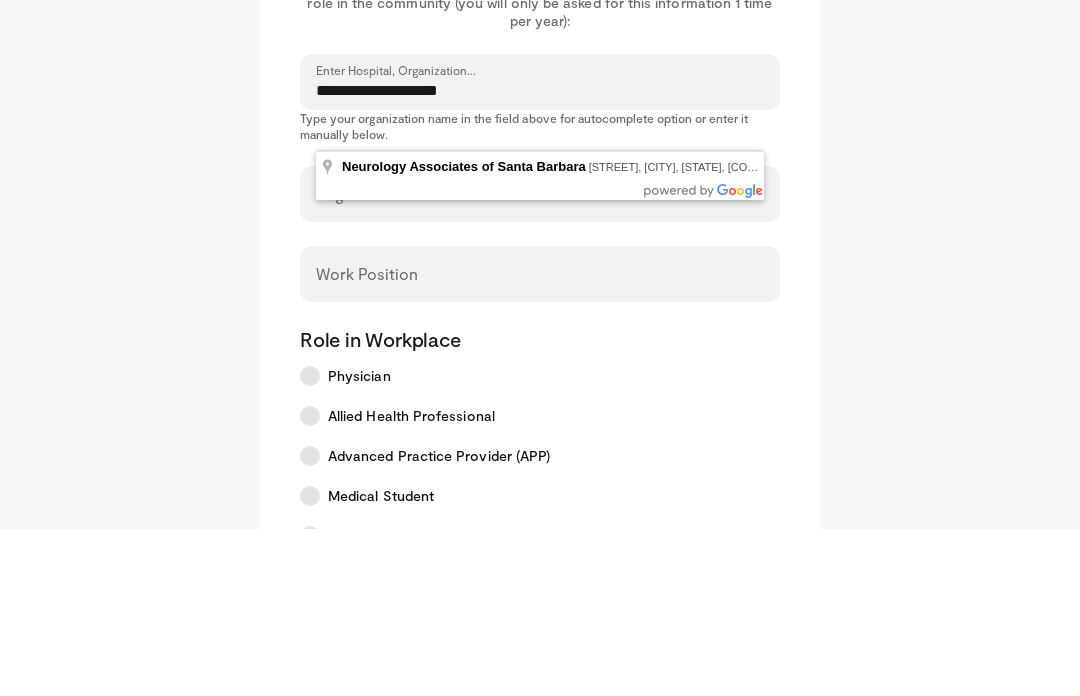 type on "**********" 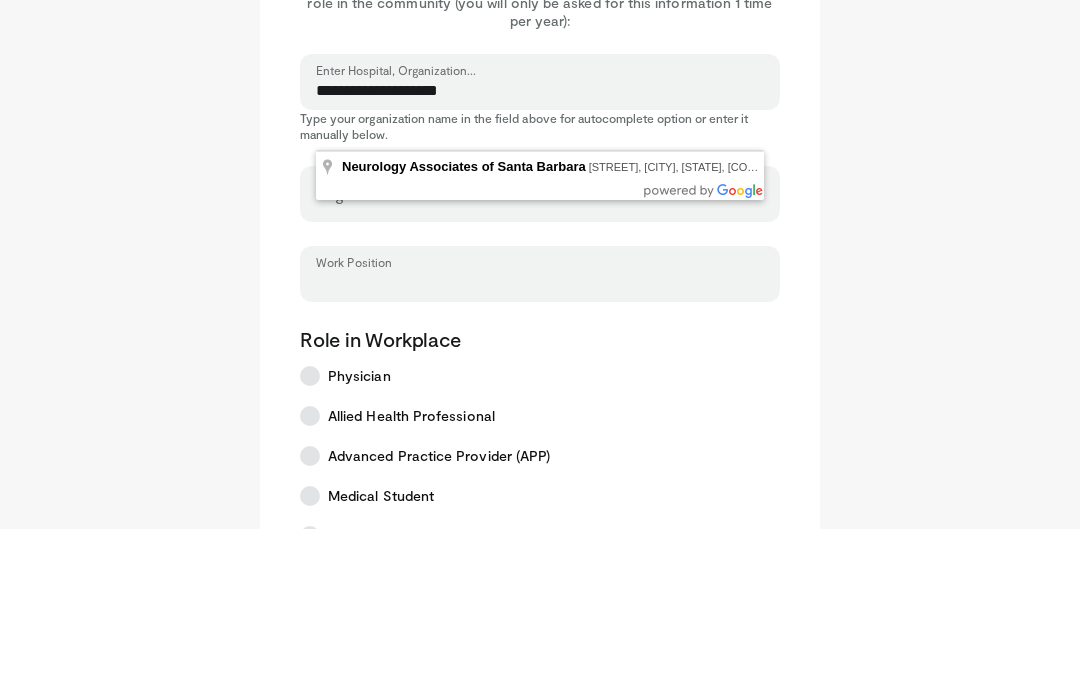 click on "Work Position" at bounding box center [540, 450] 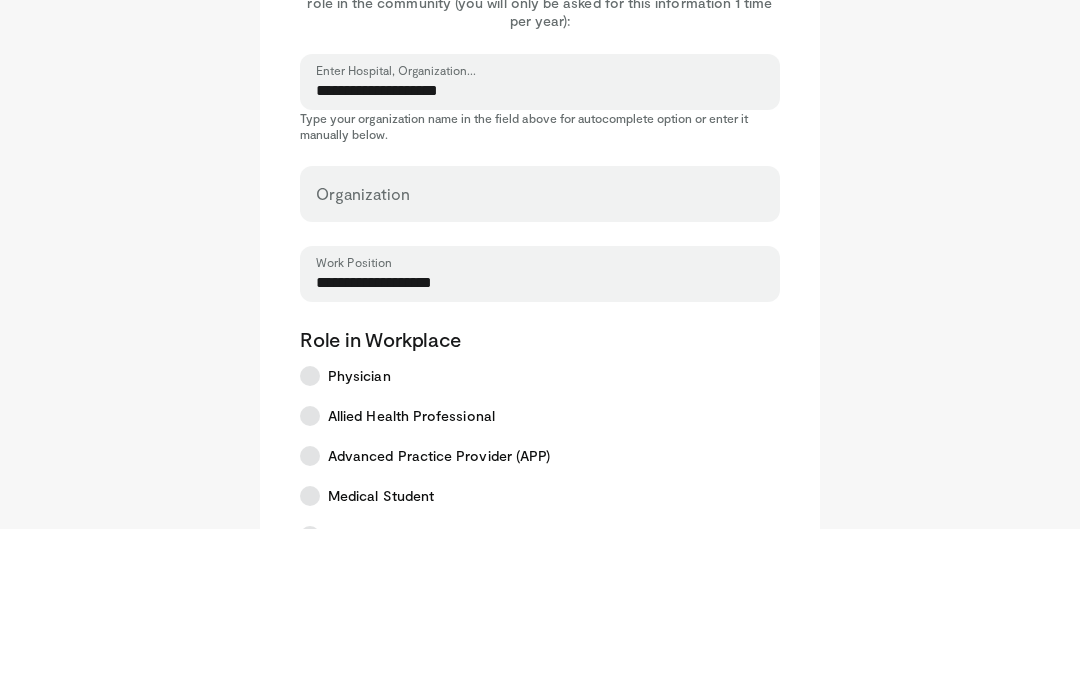 type on "**********" 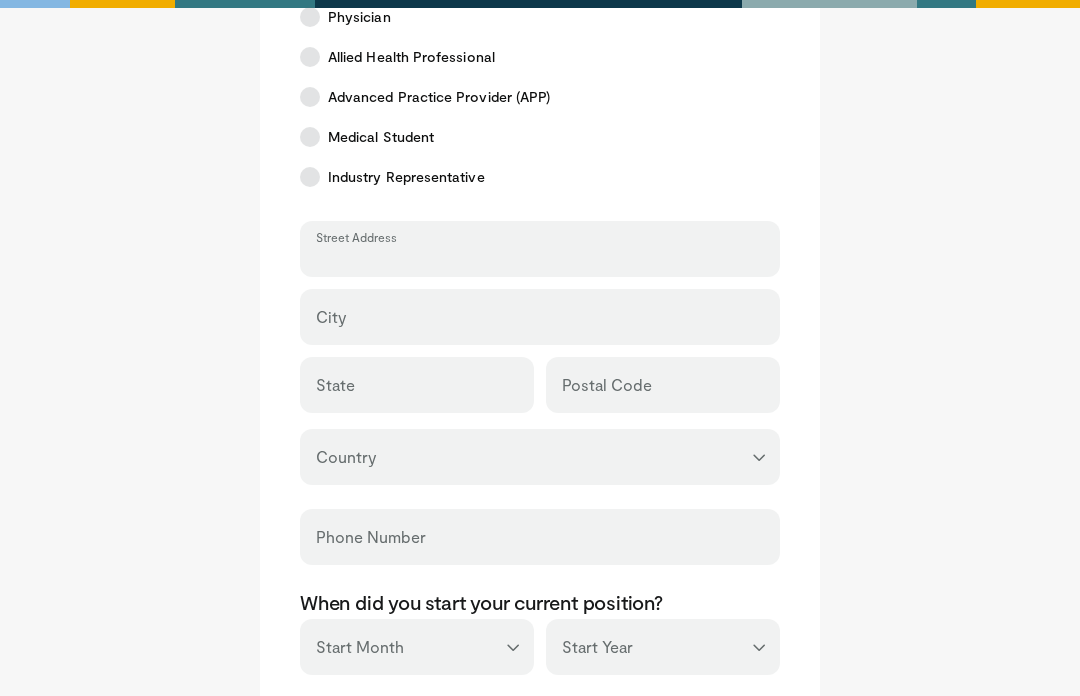 click on "Street Address" at bounding box center (540, 258) 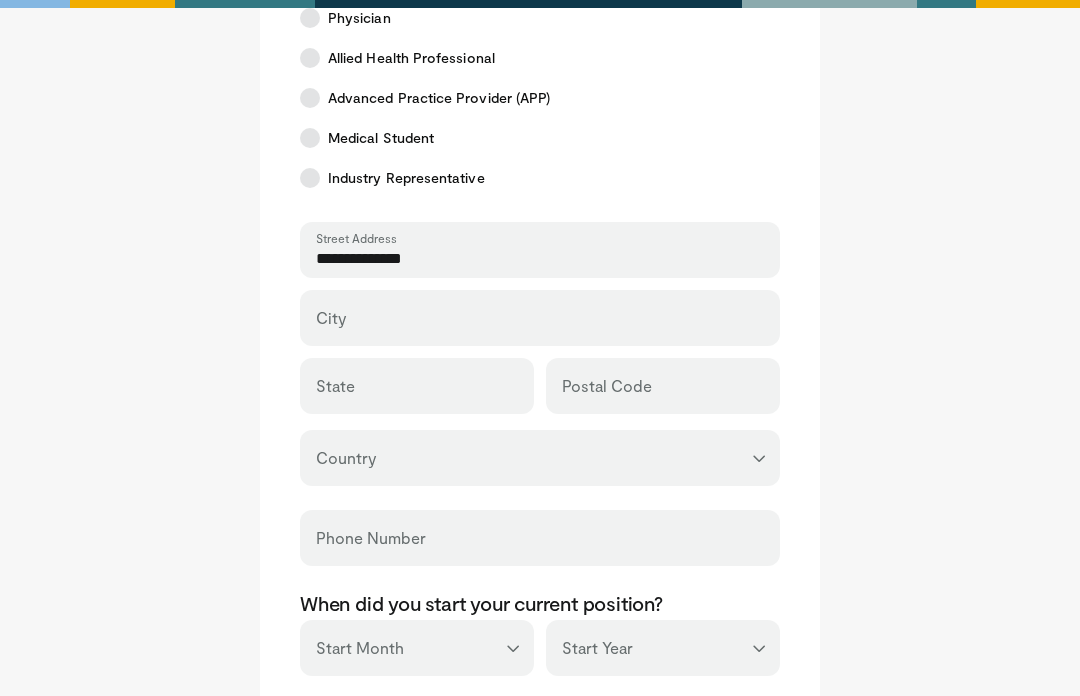 type on "**********" 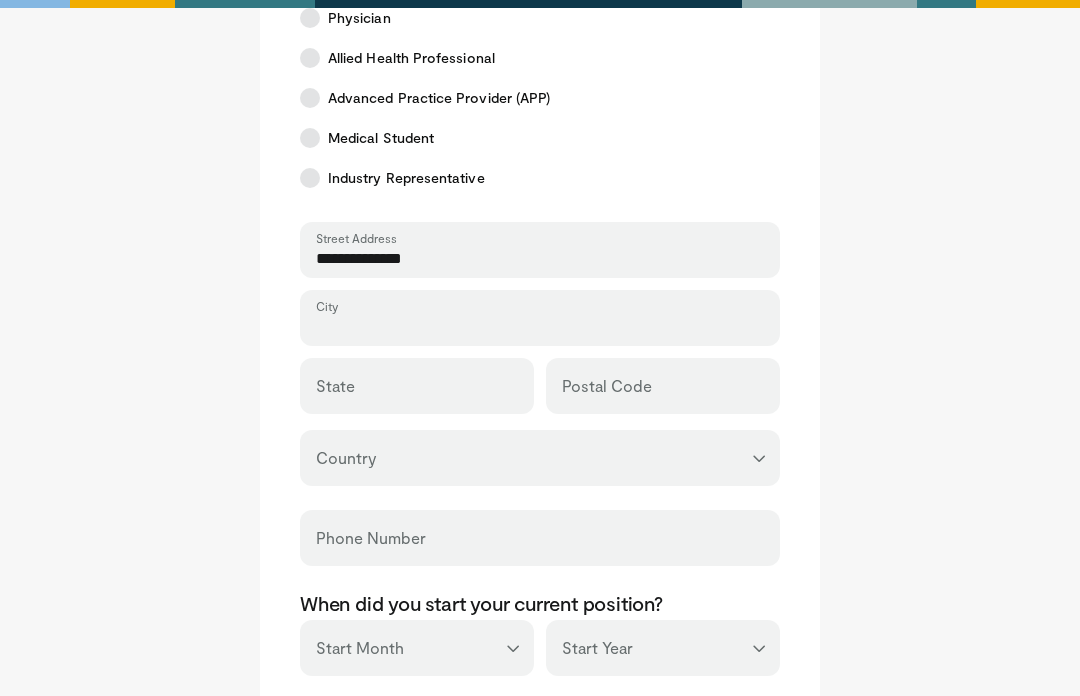 click on "City" at bounding box center [540, 327] 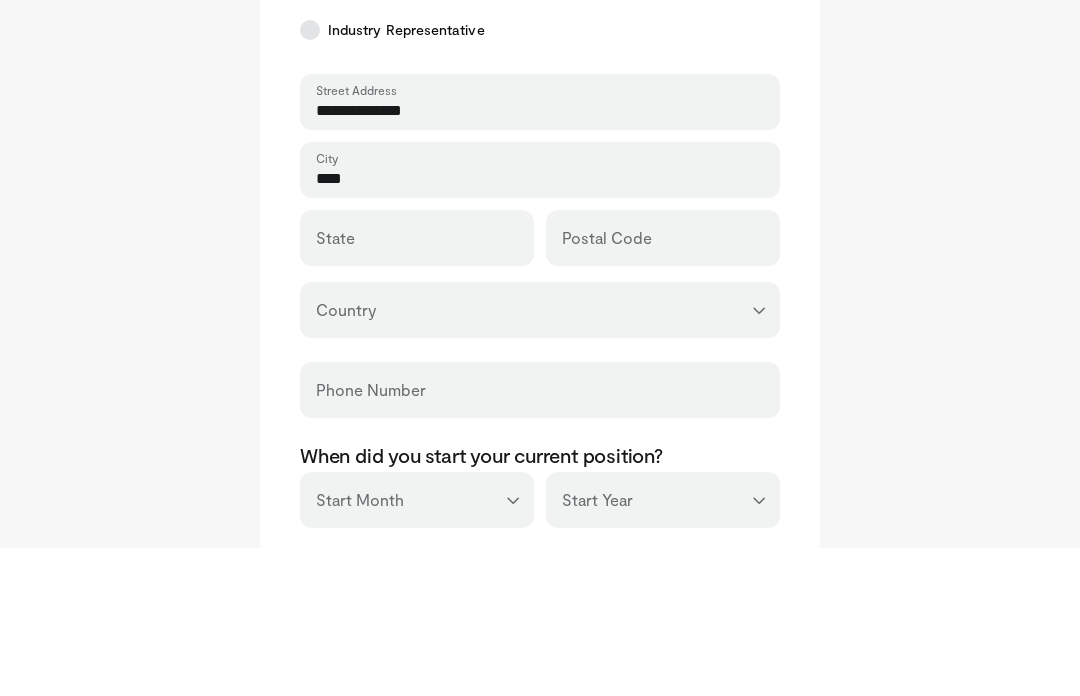 type on "****" 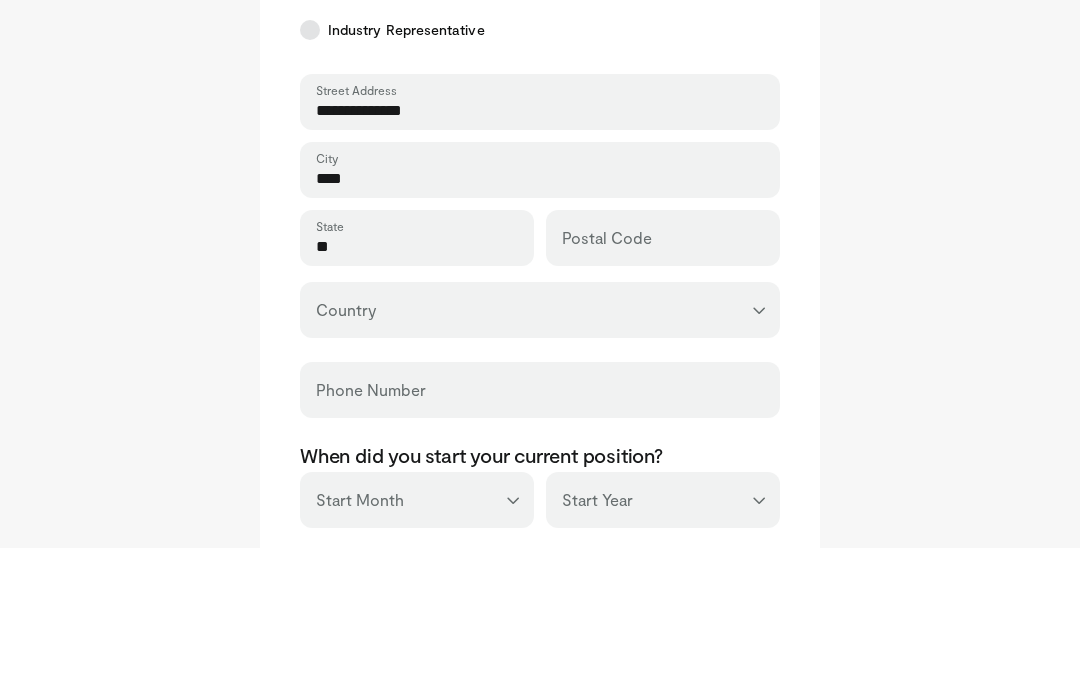 type on "**" 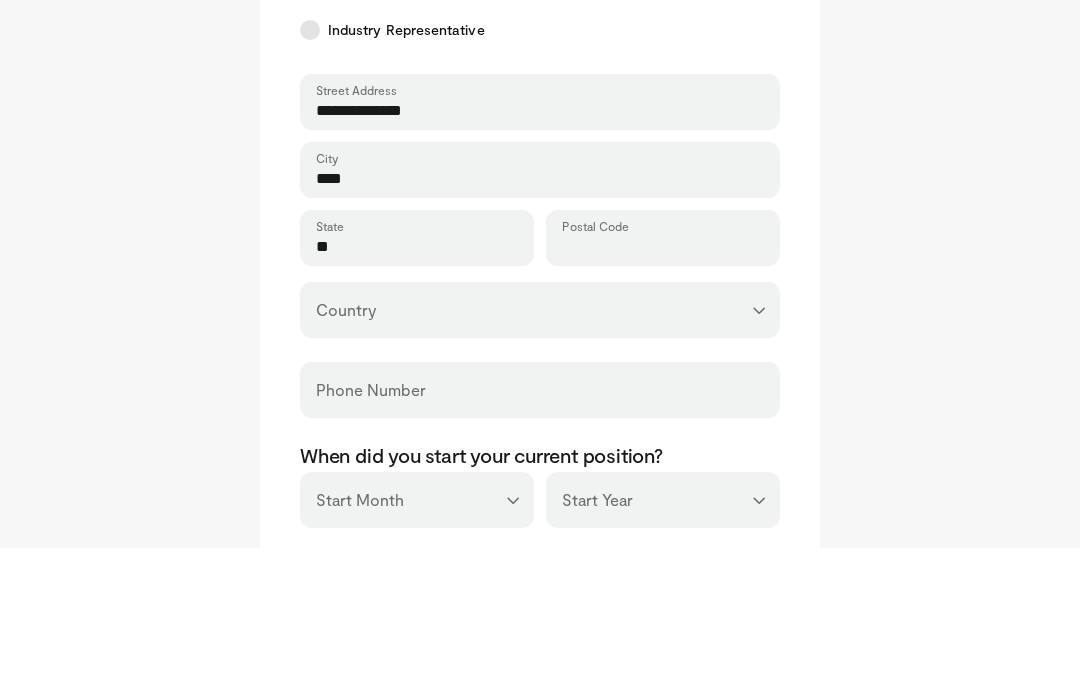 click on "Postal Code" at bounding box center (663, 395) 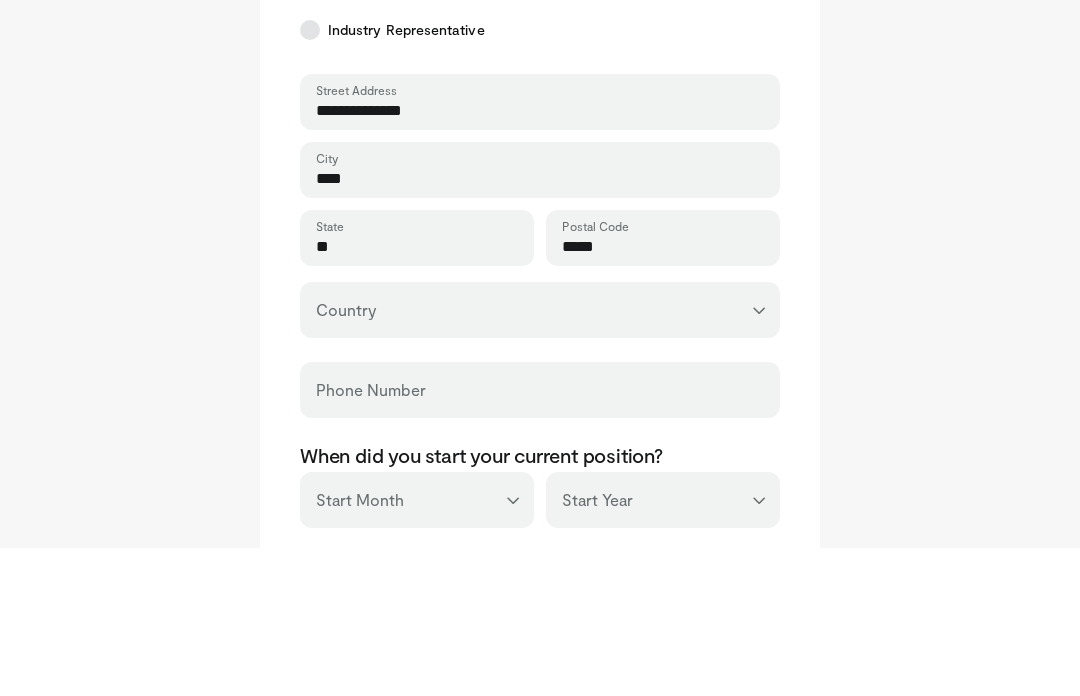 type on "*****" 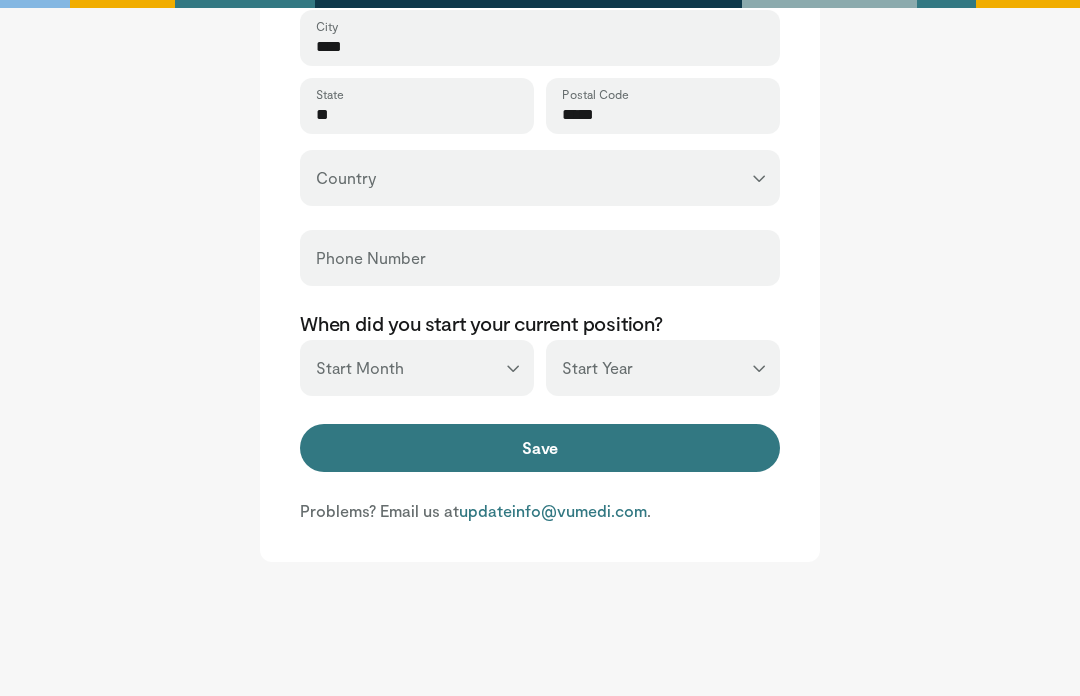 select on "**" 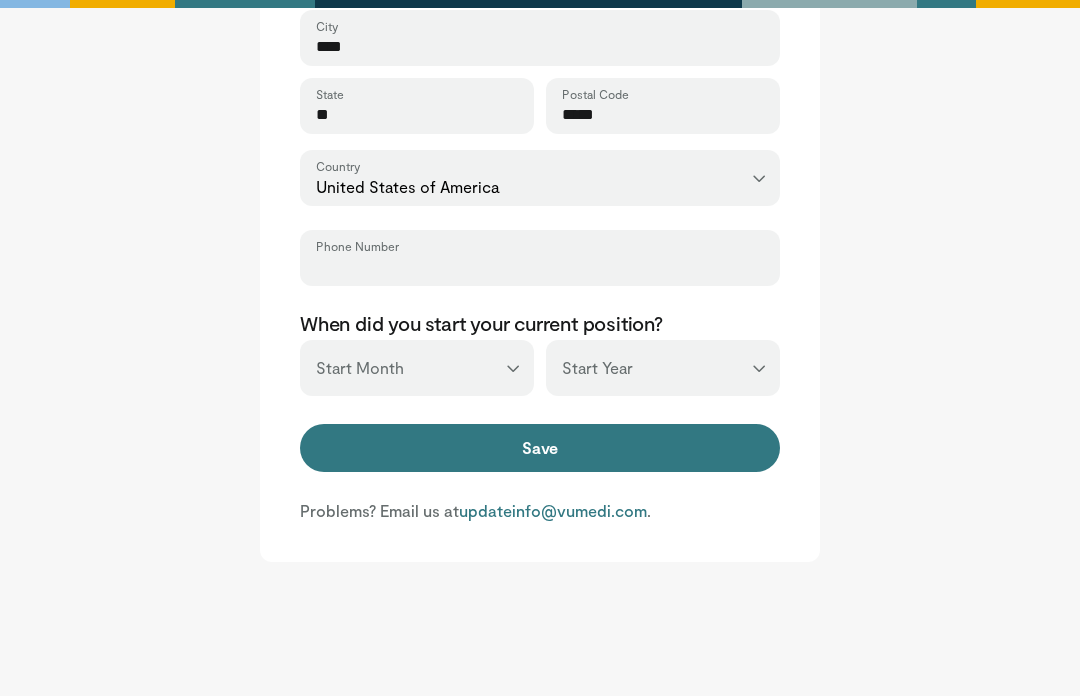click on "Phone Number" at bounding box center (540, 267) 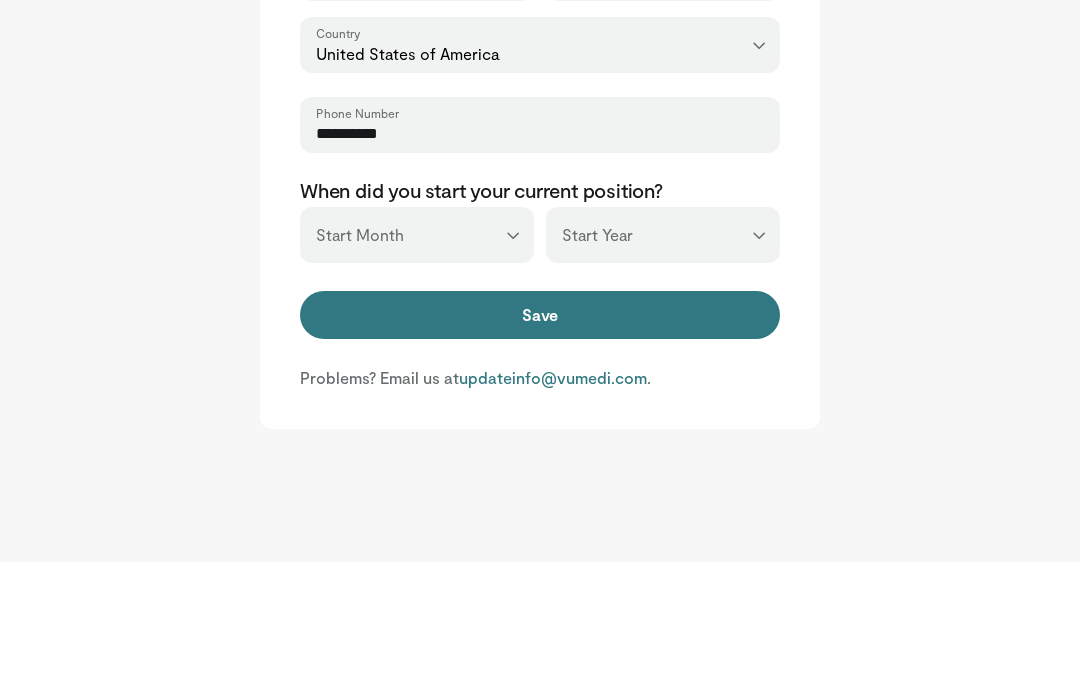 type on "**********" 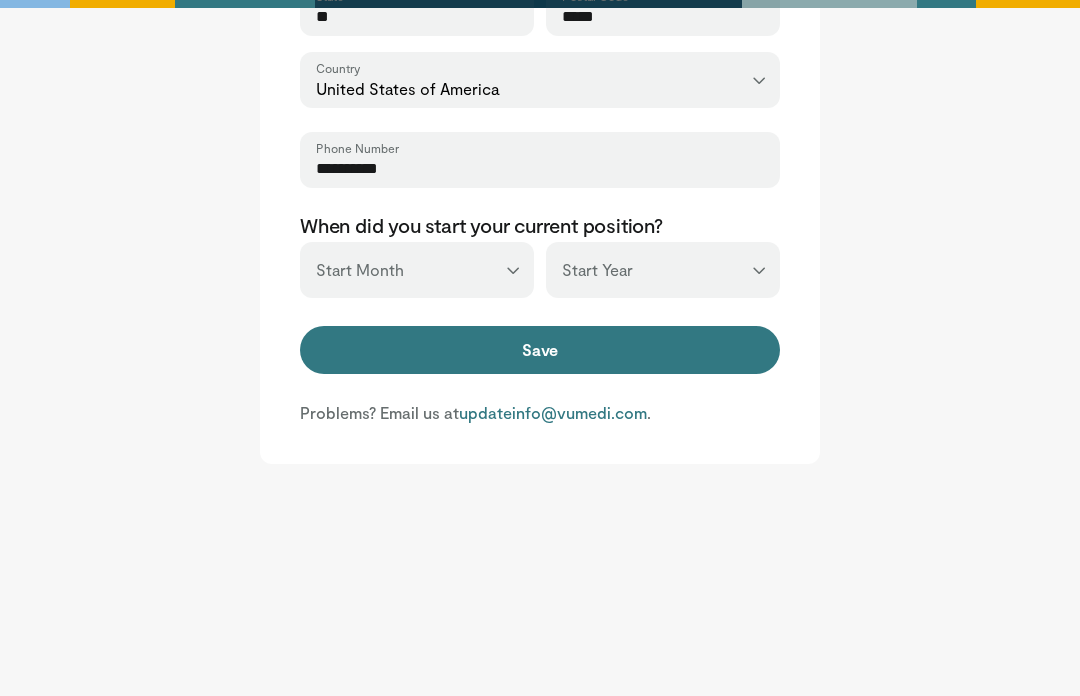 click on "***
*******
********
*****
*****
***
****
****
******
*********
*******
********
********" at bounding box center [417, 270] 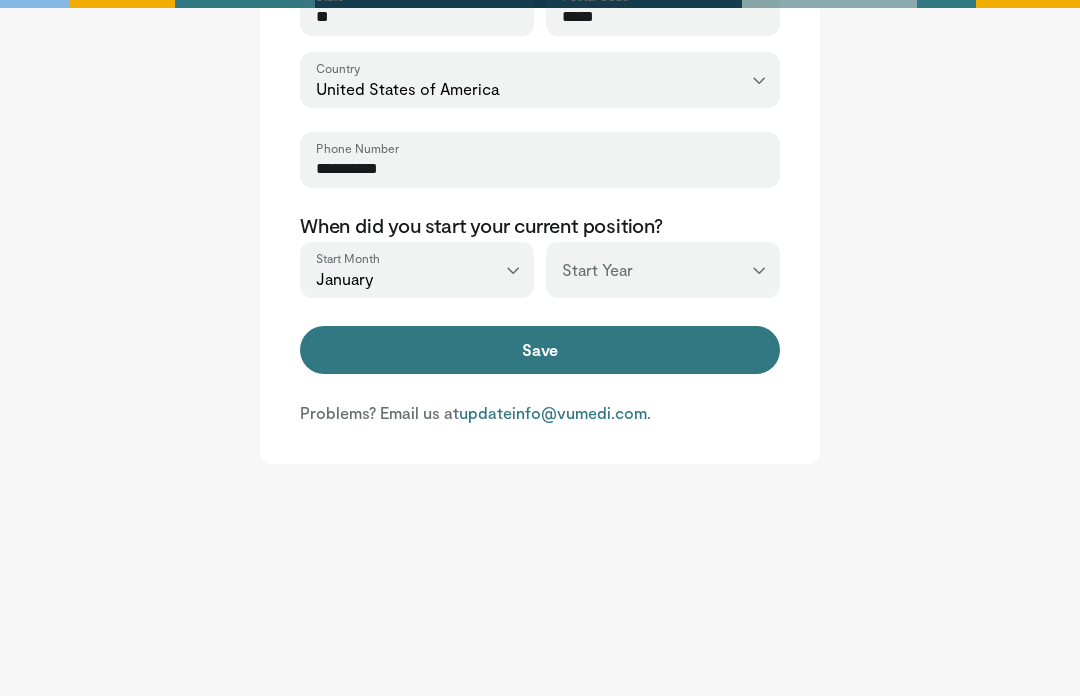 click on "***
****
****
****
****
****
****
****
****
****
****
****
****
****
****
****
****
****
****
****
****
****
****
****
****
****
****
****
****
**** **** **** **** ****" at bounding box center [663, 270] 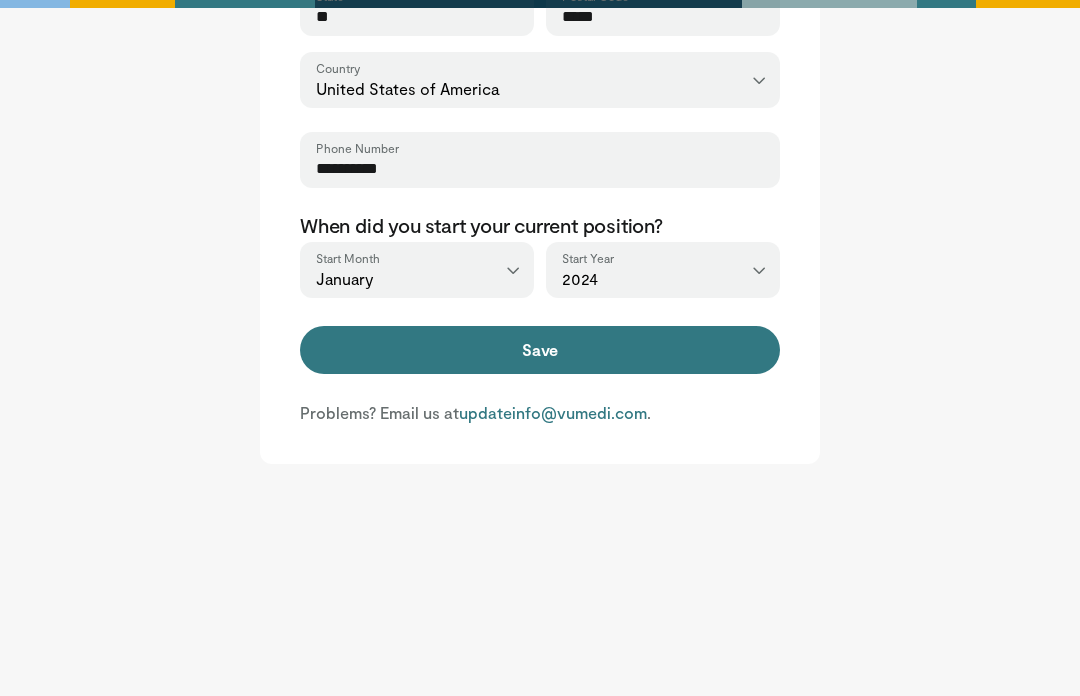 click on "Save" at bounding box center (540, 350) 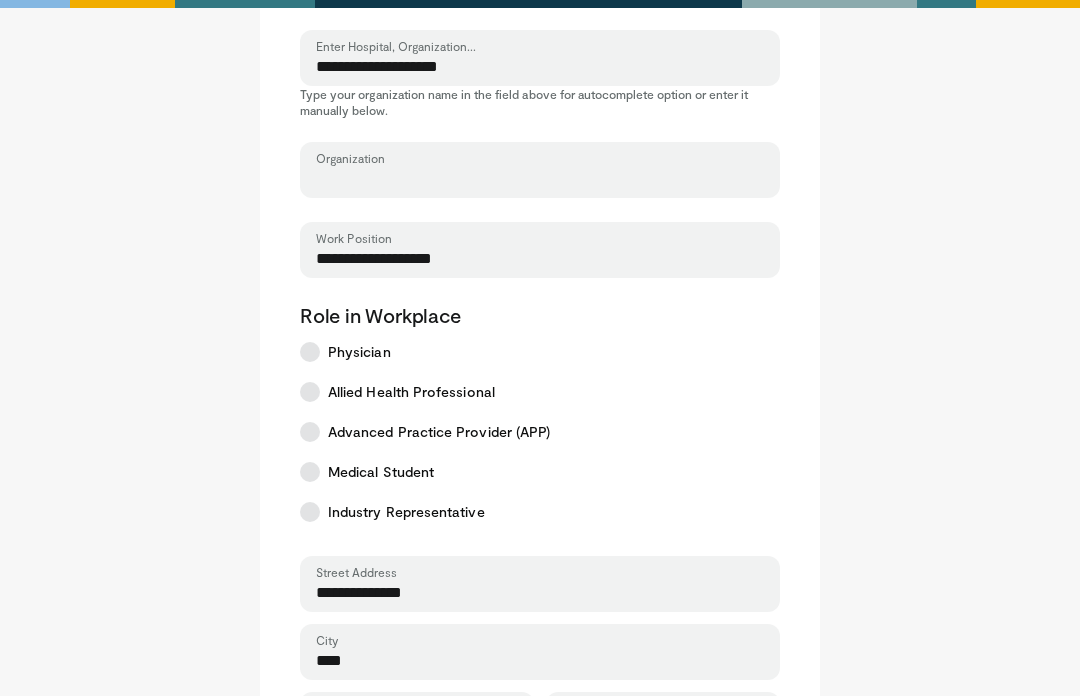 type on "*" 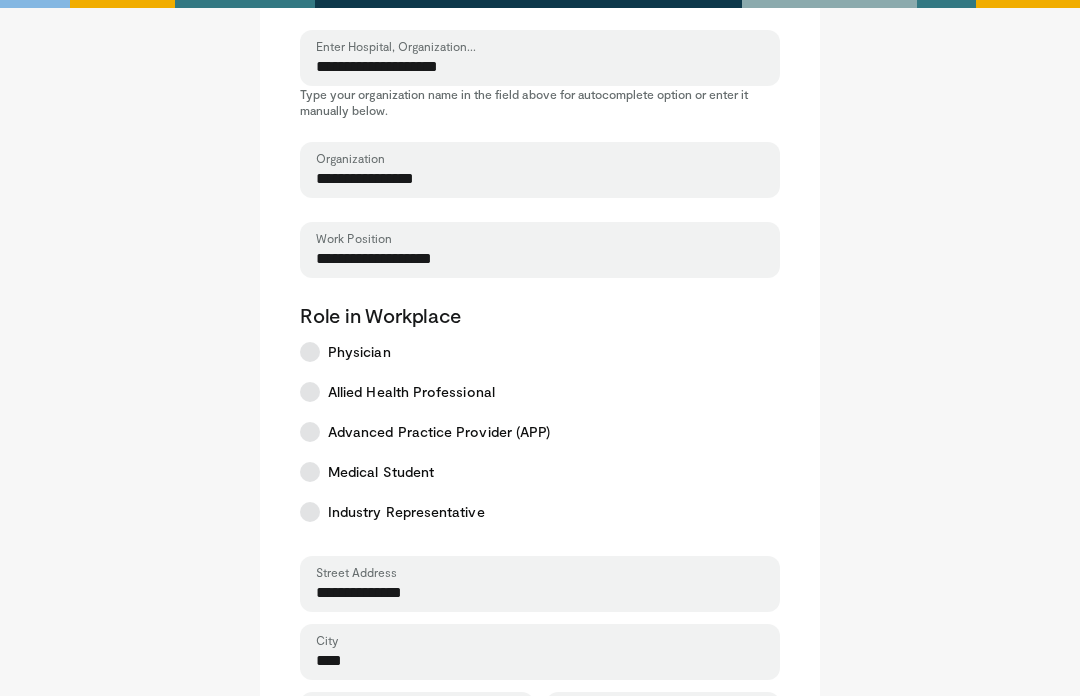 type on "**********" 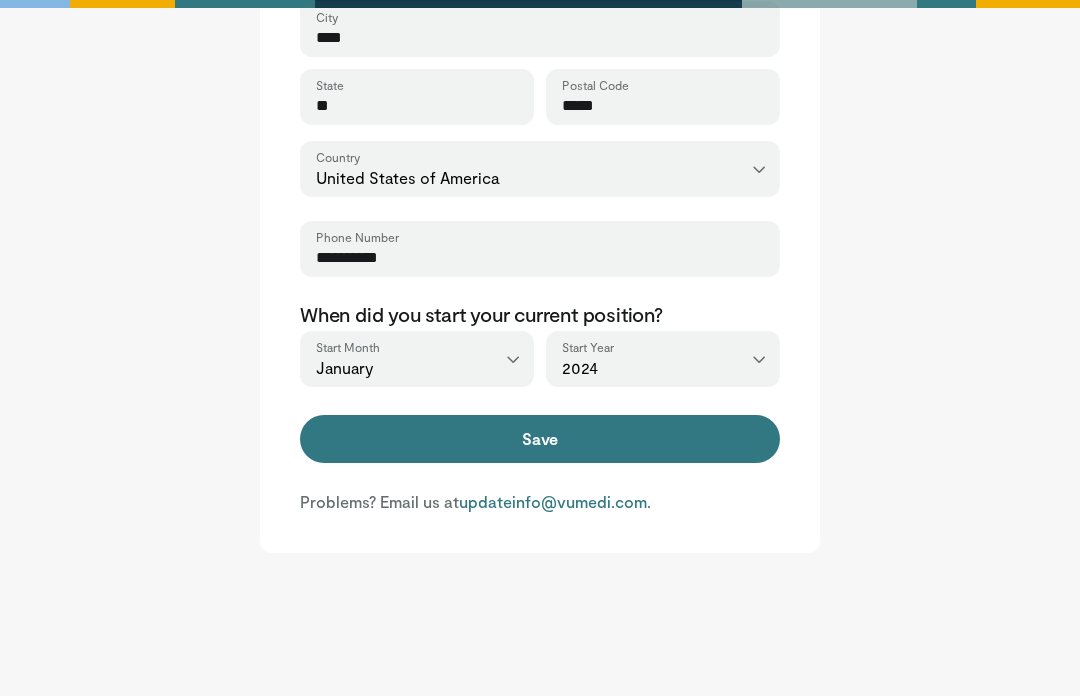 scroll, scrollTop: 820, scrollLeft: 0, axis: vertical 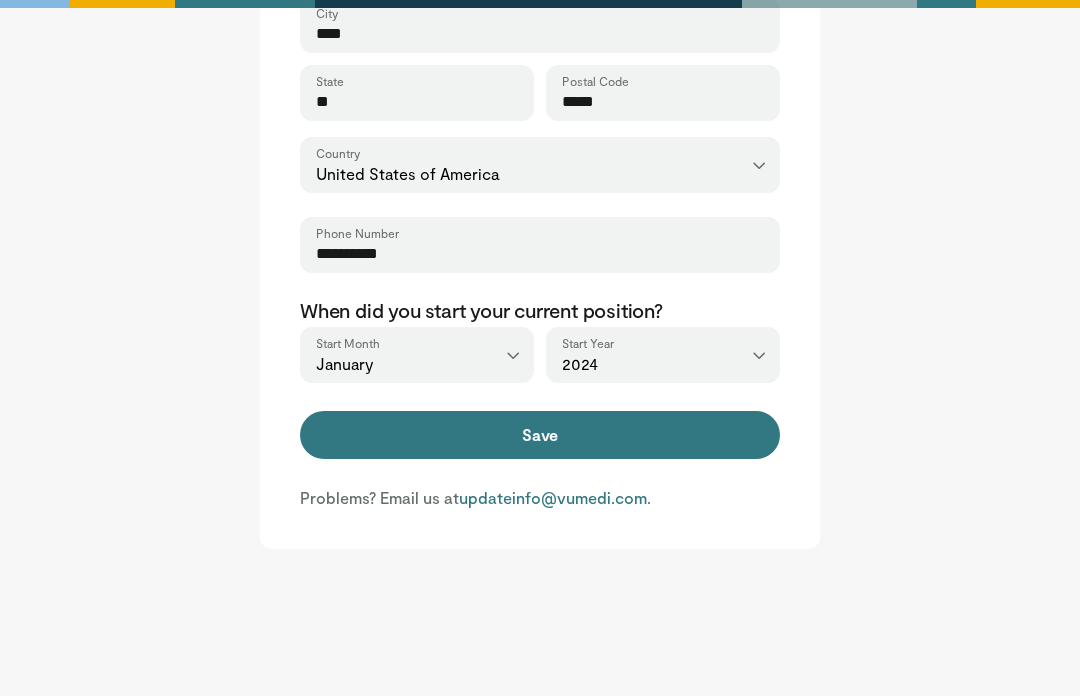 click on "Save" at bounding box center (540, 436) 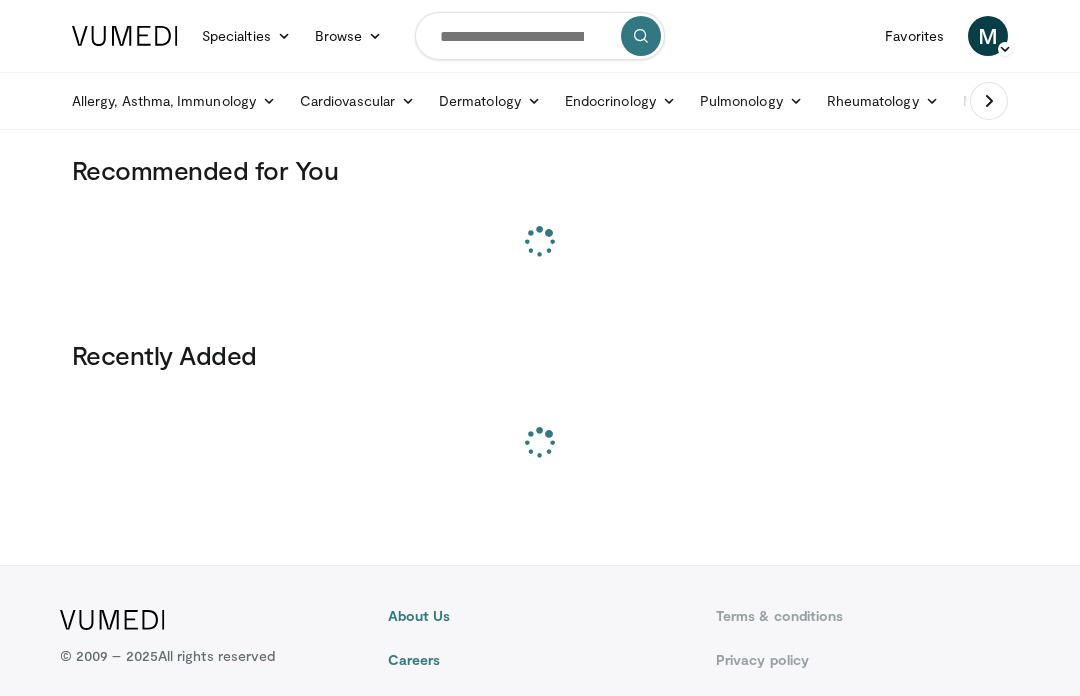 scroll, scrollTop: 0, scrollLeft: 0, axis: both 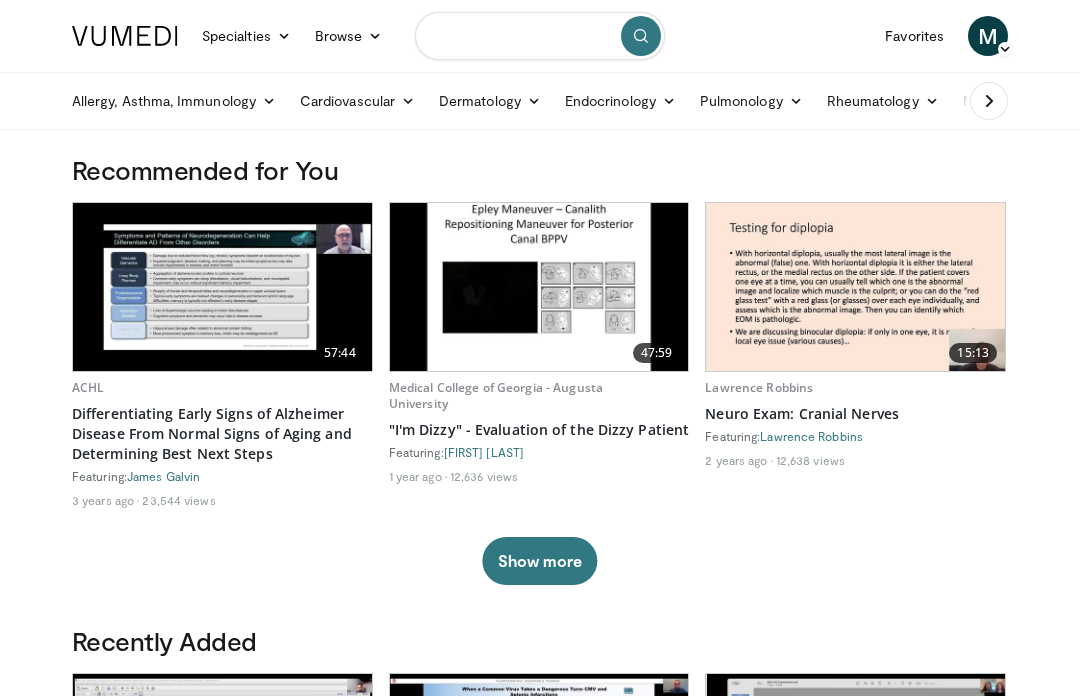 click at bounding box center (540, 36) 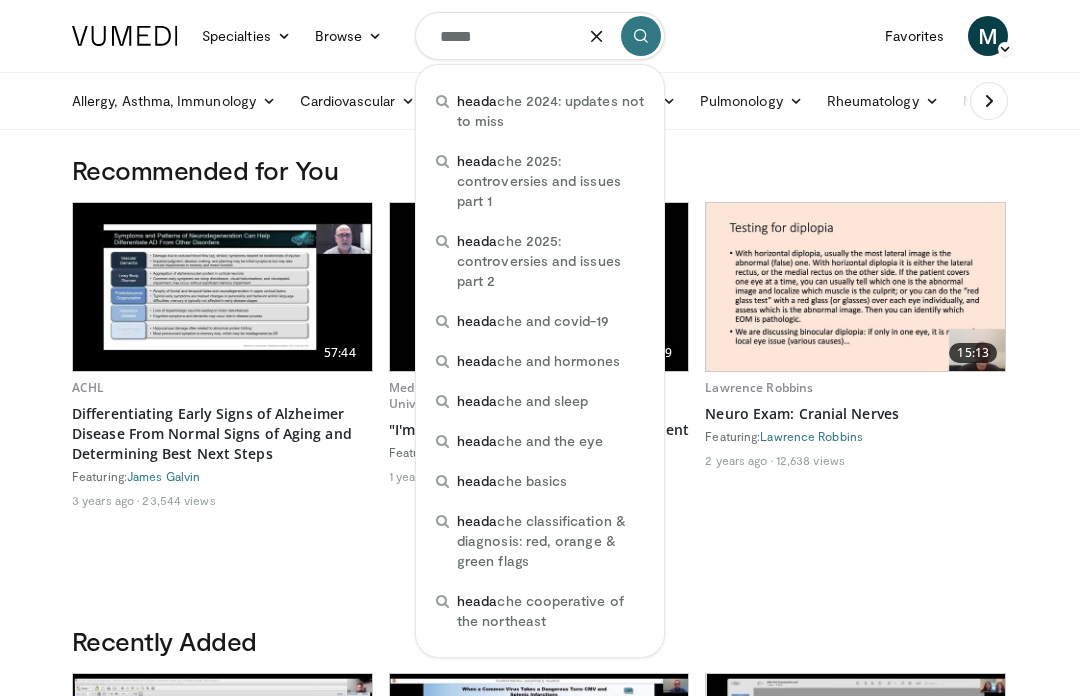 click on "heada che 2024: updates not to miss" at bounding box center (550, 111) 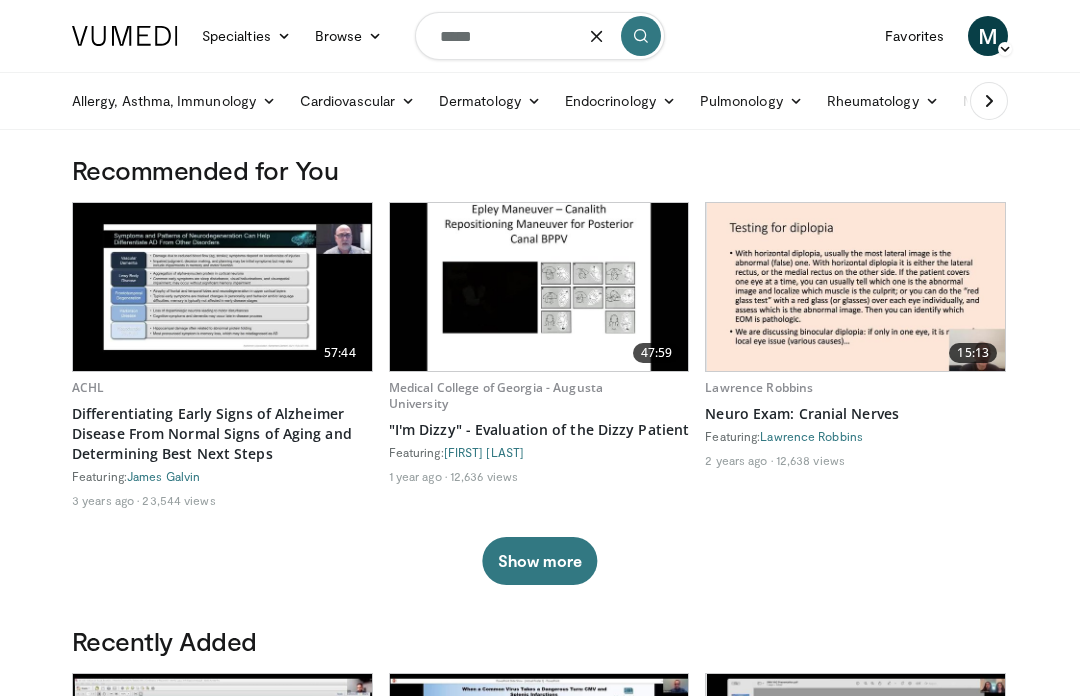 type on "**********" 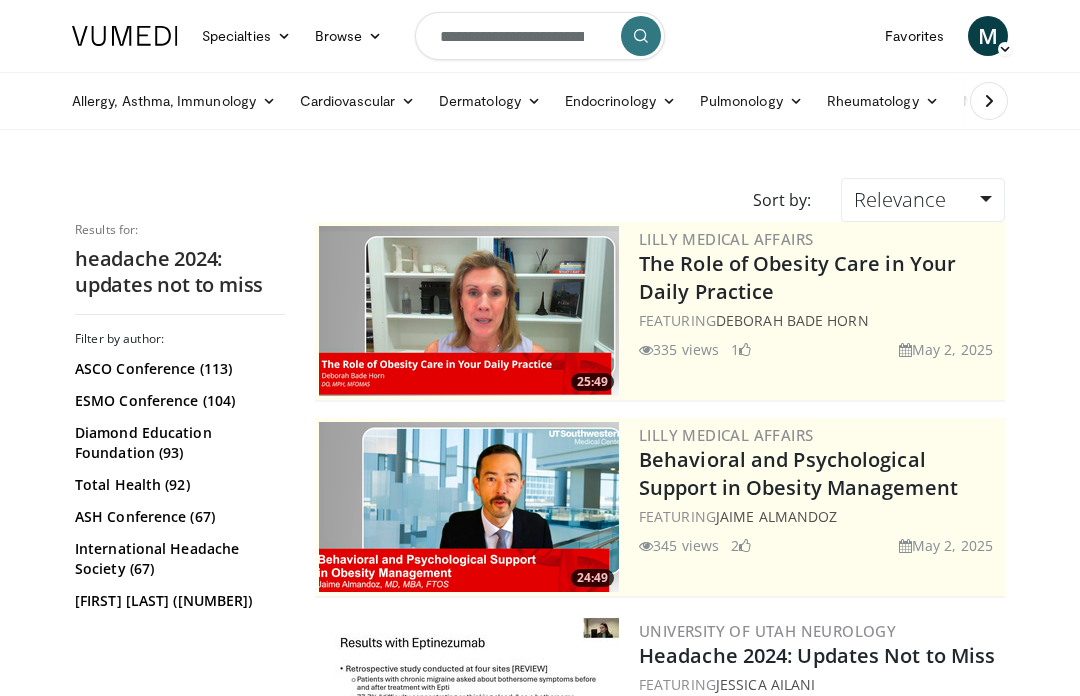 scroll, scrollTop: 0, scrollLeft: 0, axis: both 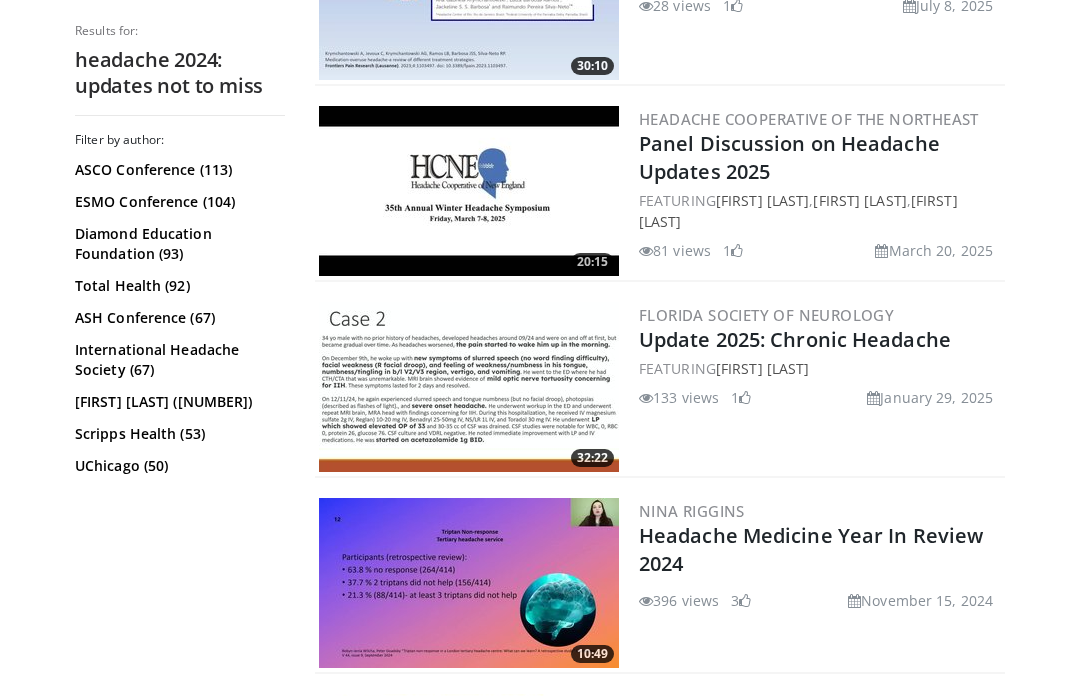click on "Headache Medicine Year In Review 2024" at bounding box center (811, 549) 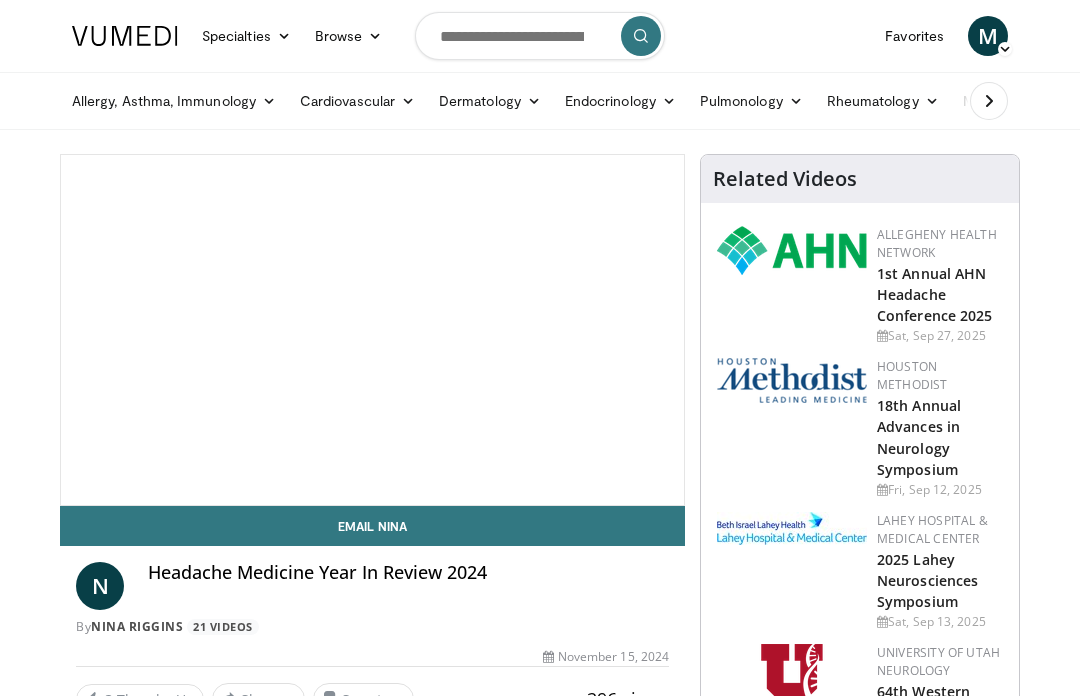 scroll, scrollTop: 0, scrollLeft: 0, axis: both 